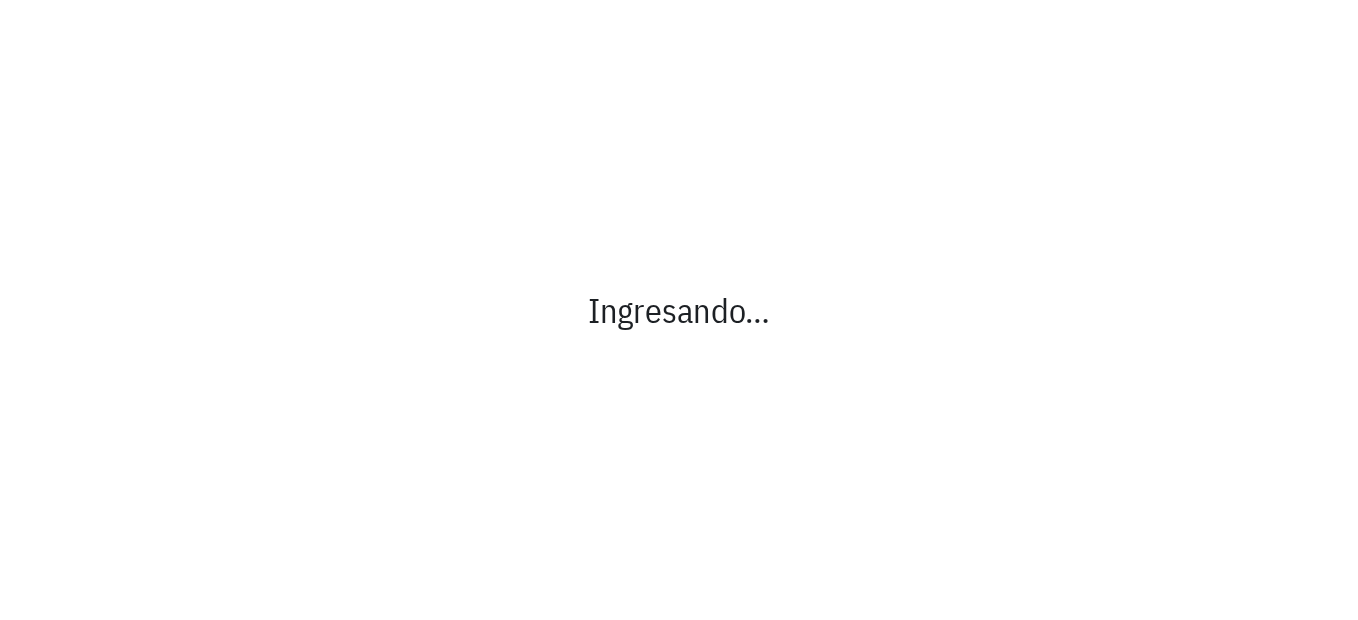 scroll, scrollTop: 0, scrollLeft: 0, axis: both 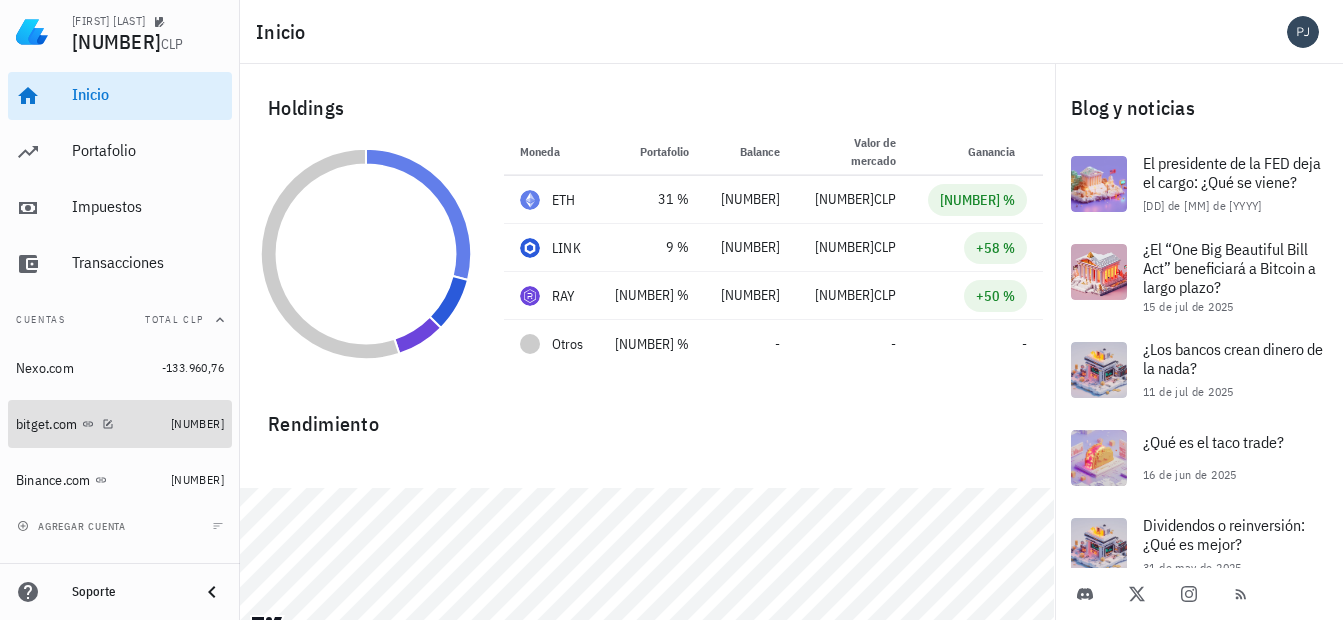 click on "bitget.com" at bounding box center [47, 424] 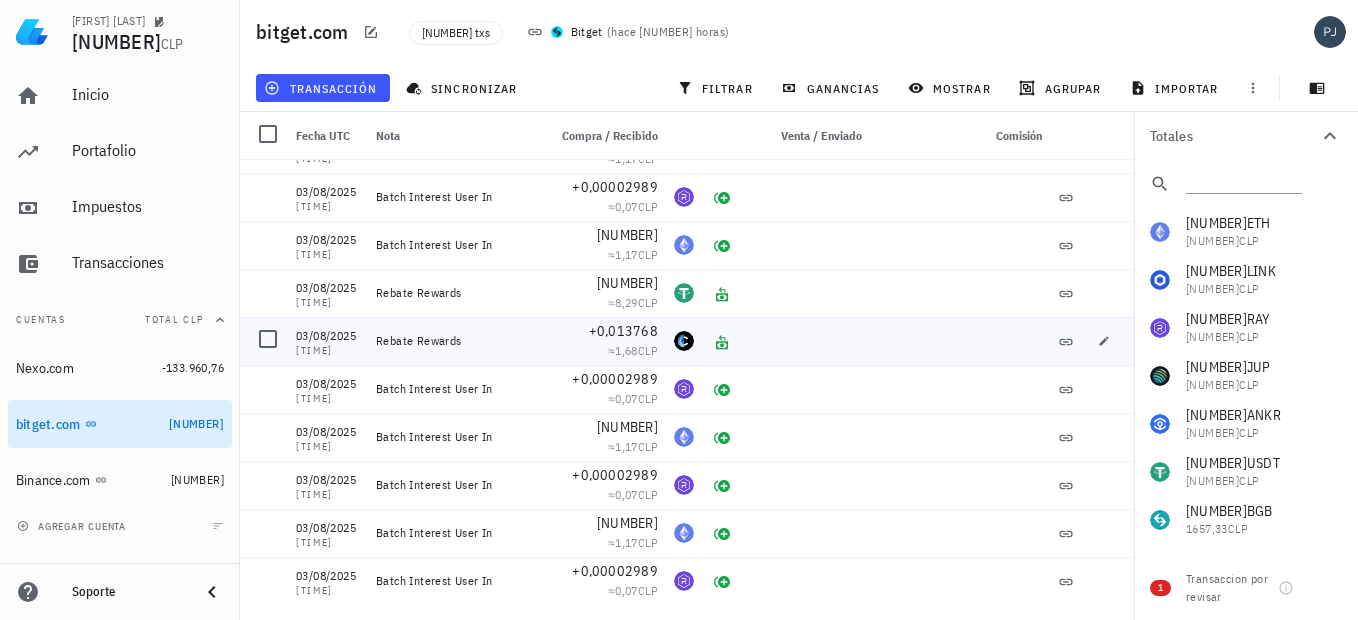 scroll, scrollTop: 10800, scrollLeft: 0, axis: vertical 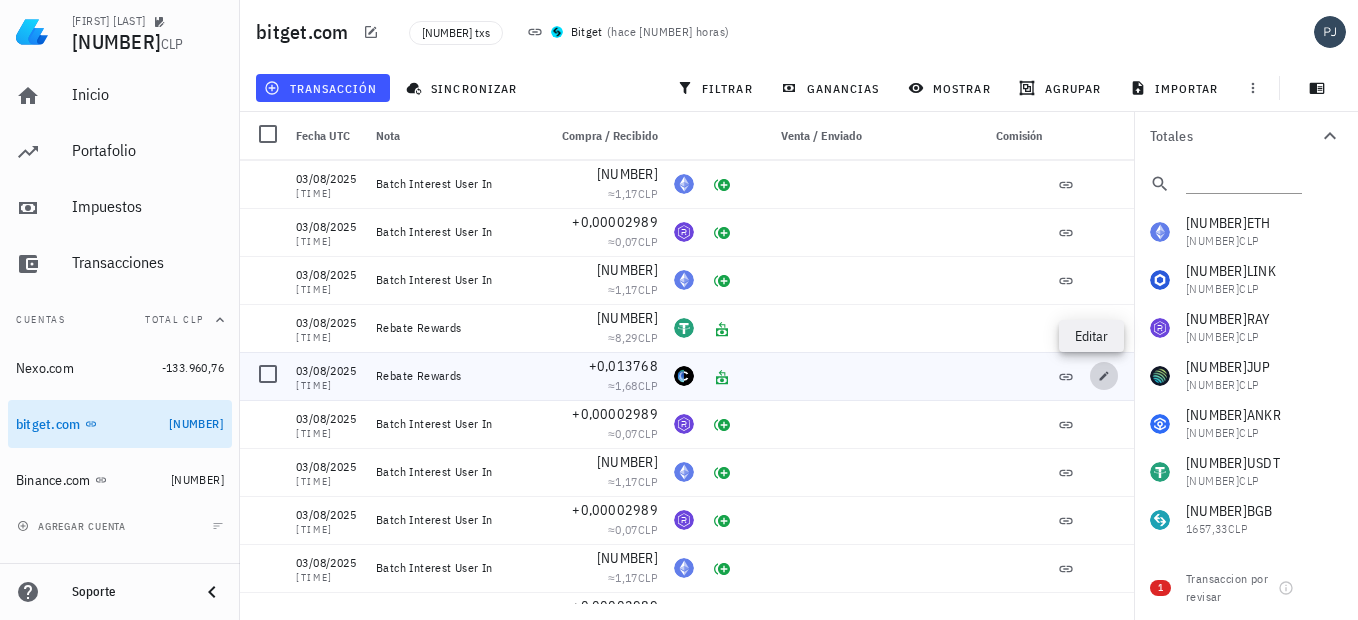 click at bounding box center (1104, 376) 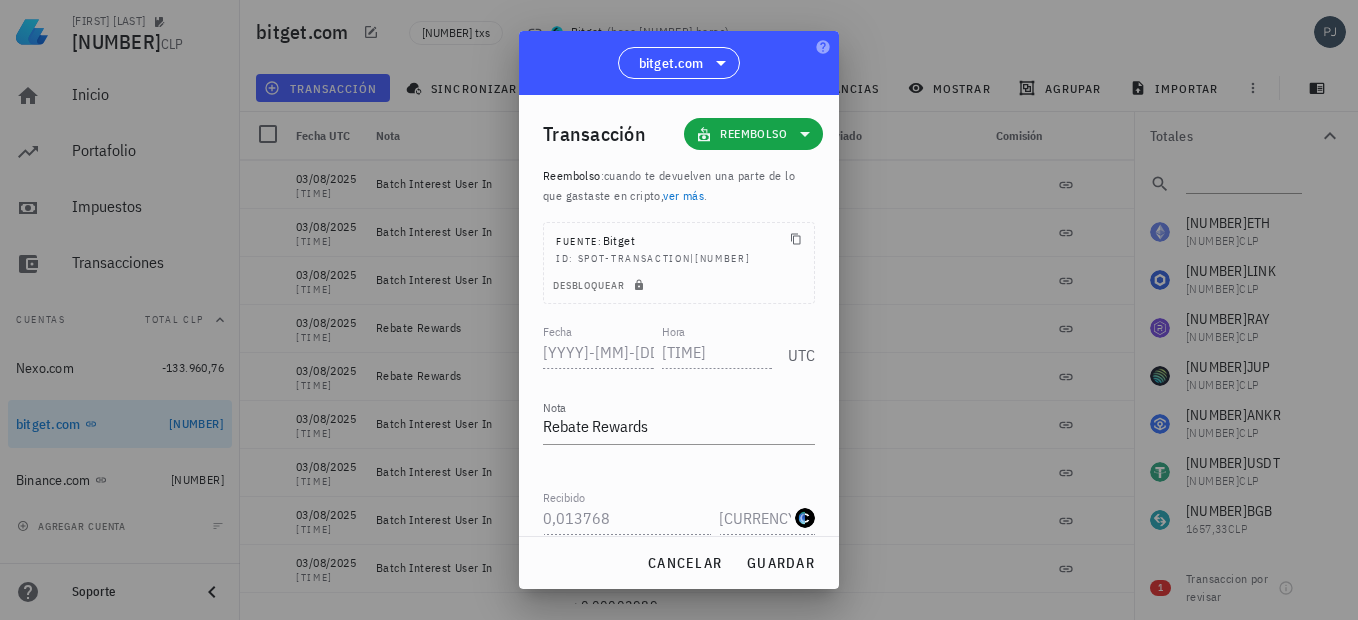scroll, scrollTop: 0, scrollLeft: 0, axis: both 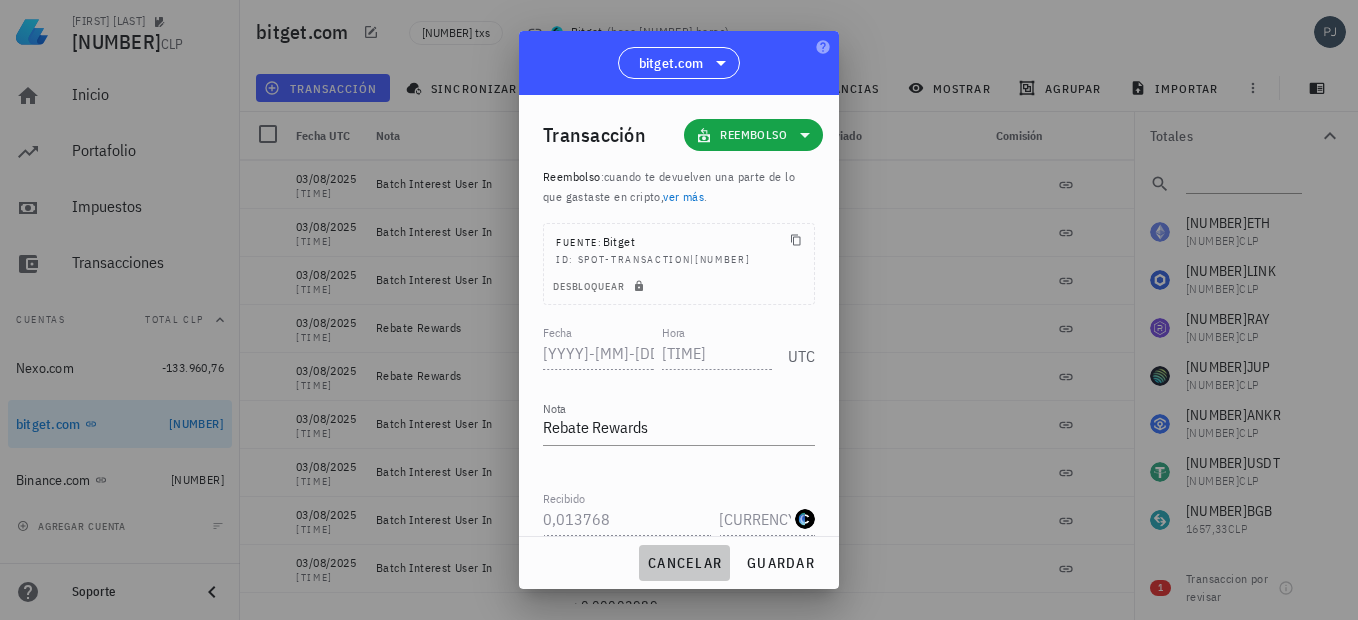 click on "cancelar" at bounding box center (684, 563) 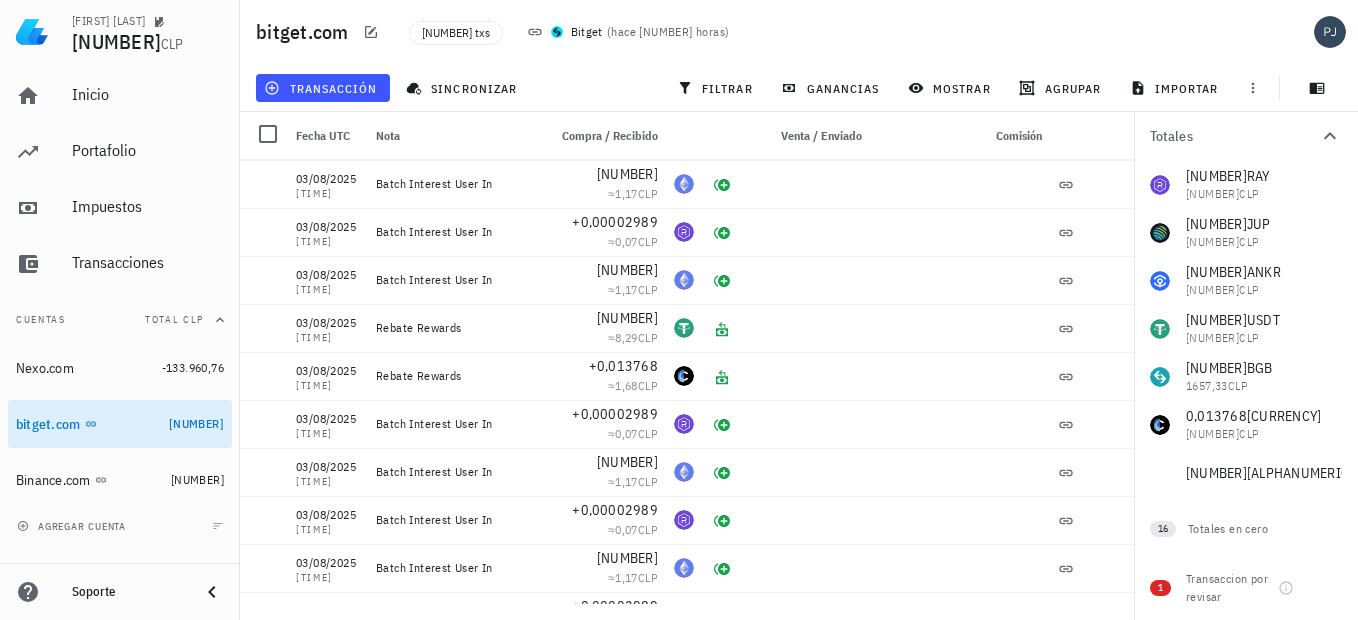 scroll, scrollTop: 156, scrollLeft: 0, axis: vertical 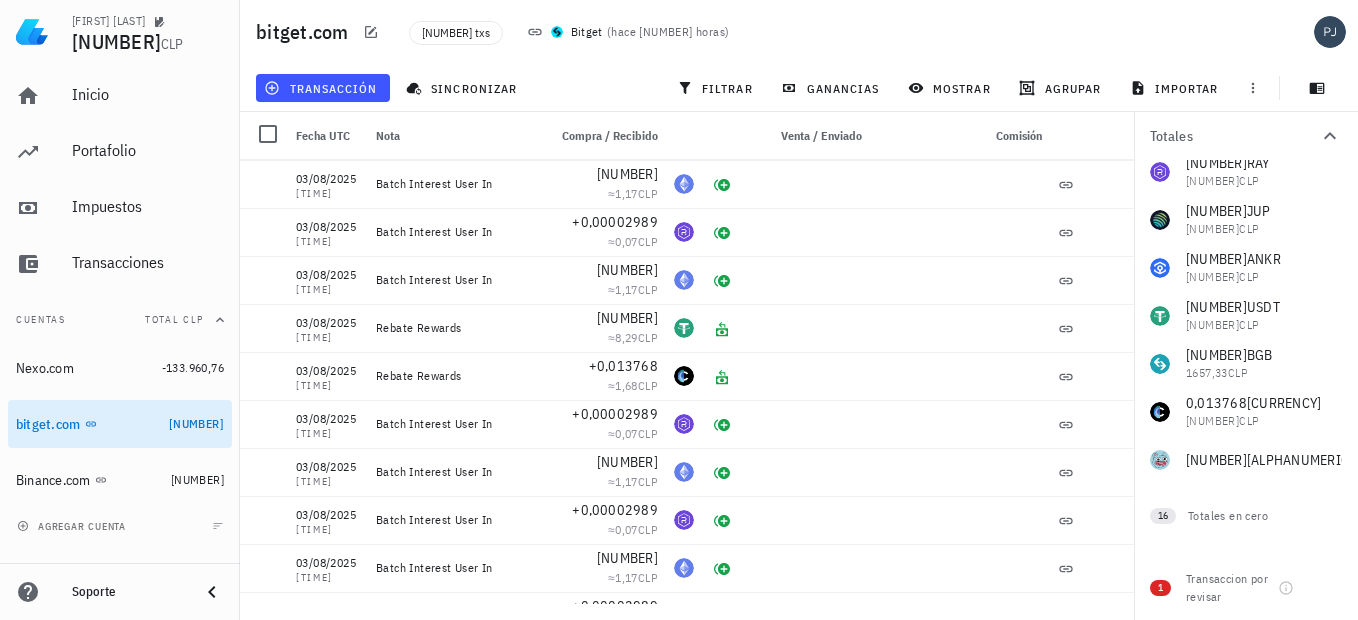 click on "[NUMBER] ETH [NUMBER] CLP [NUMBER] LINK [NUMBER] CLP [NUMBER] RAY [NUMBER] CLP [NUMBER] JUP [NUMBER] CLP [NUMBER] ANKR [NUMBER] CLP [NUMBER] USDT [NUMBER] CLP [NUMBER] BGB [NUMBER] CLP [NUMBER] CPOOL [NUMBER] CLP [NUMBER] ANI [NUMBER] CLP [NUMBER] PYR [NUMBER] CLP [NUMBER] SOL [NUMBER] CLP [NUMBER] WEN [NUMBER] CLP [NUMBER] MANA [NUMBER] CLP [NUMBER] ONDO [NUMBER] CLP [NUMBER] SAND [NUMBER] CLP [NUMBER] USDC [NUMBER] CLP [NUMBER] AI16Z [NUMBER] CLP [NUMBER] BILLY [NUMBER] CLP [NUMBER] BRETT [NUMBER] CLP [NUMBER] ORDER [NUMBER] CLP [NUMBER] SUSHI [NUMBER] CLP [NUMBER] ISLAND [NUMBER] CLP [NUMBER] VIRTUAL [NUMBER] CLP [NUMBER] BRETT [NUMBER] NEIROETH" at bounding box center (1246, 268) 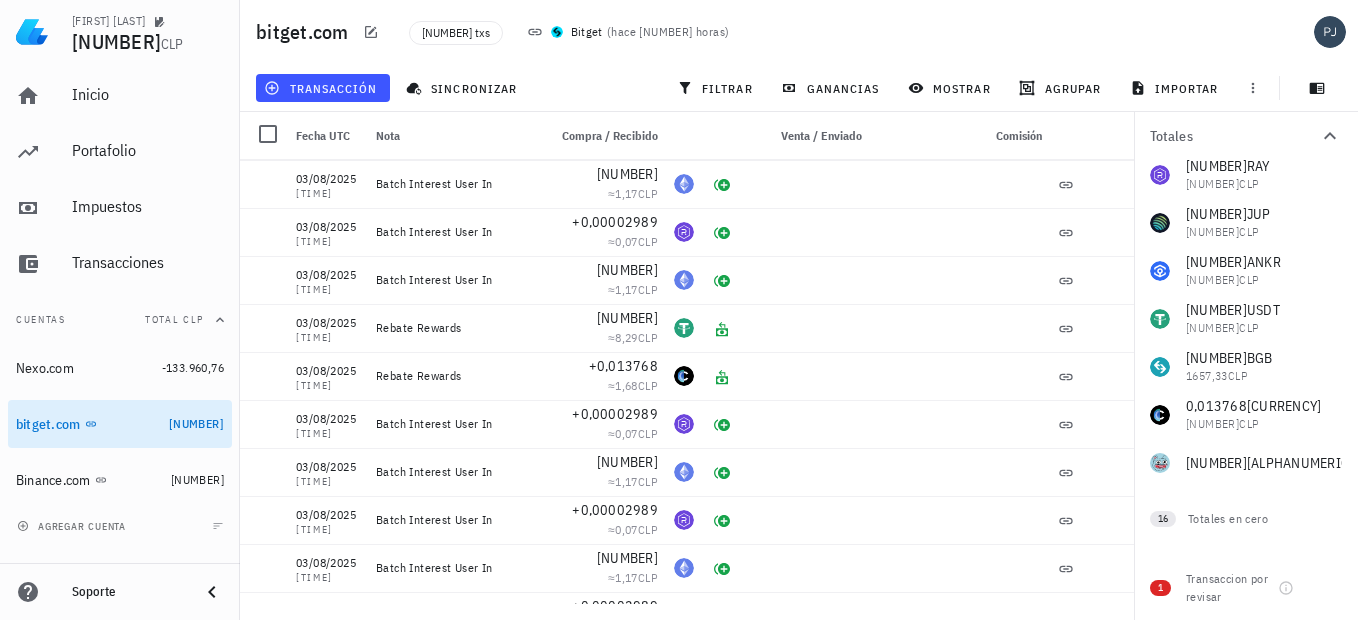 scroll, scrollTop: 156, scrollLeft: 0, axis: vertical 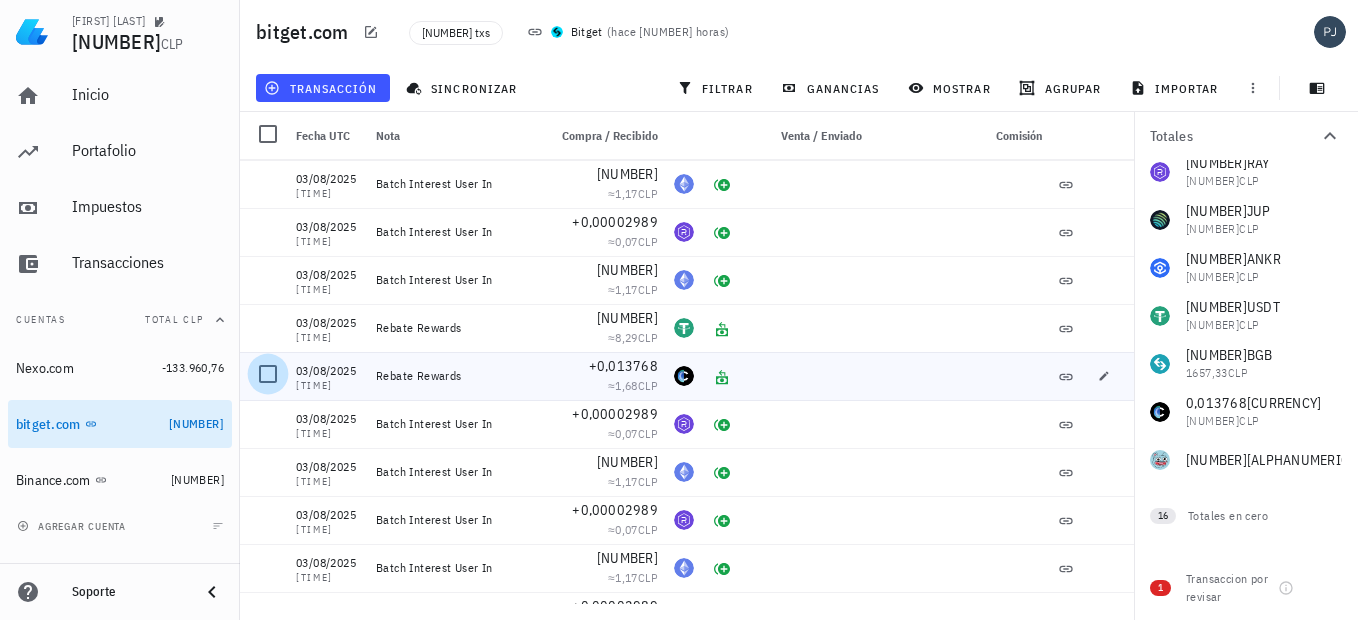 click at bounding box center (268, 374) 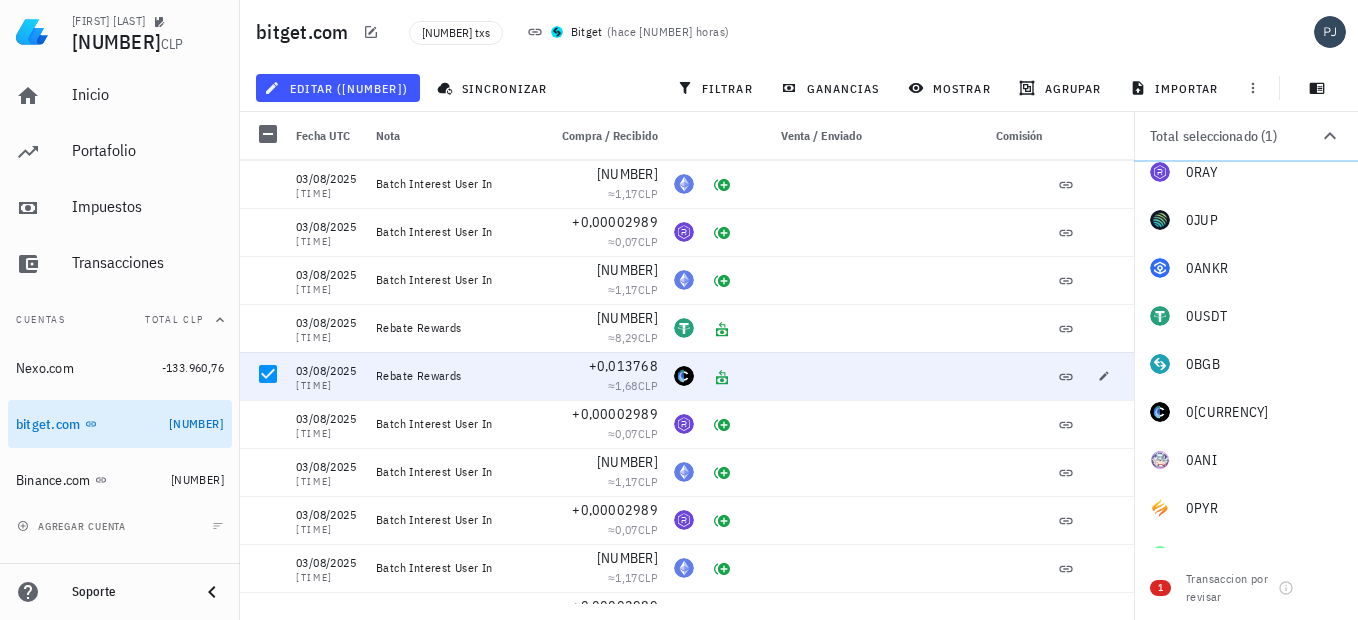 scroll, scrollTop: 0, scrollLeft: 0, axis: both 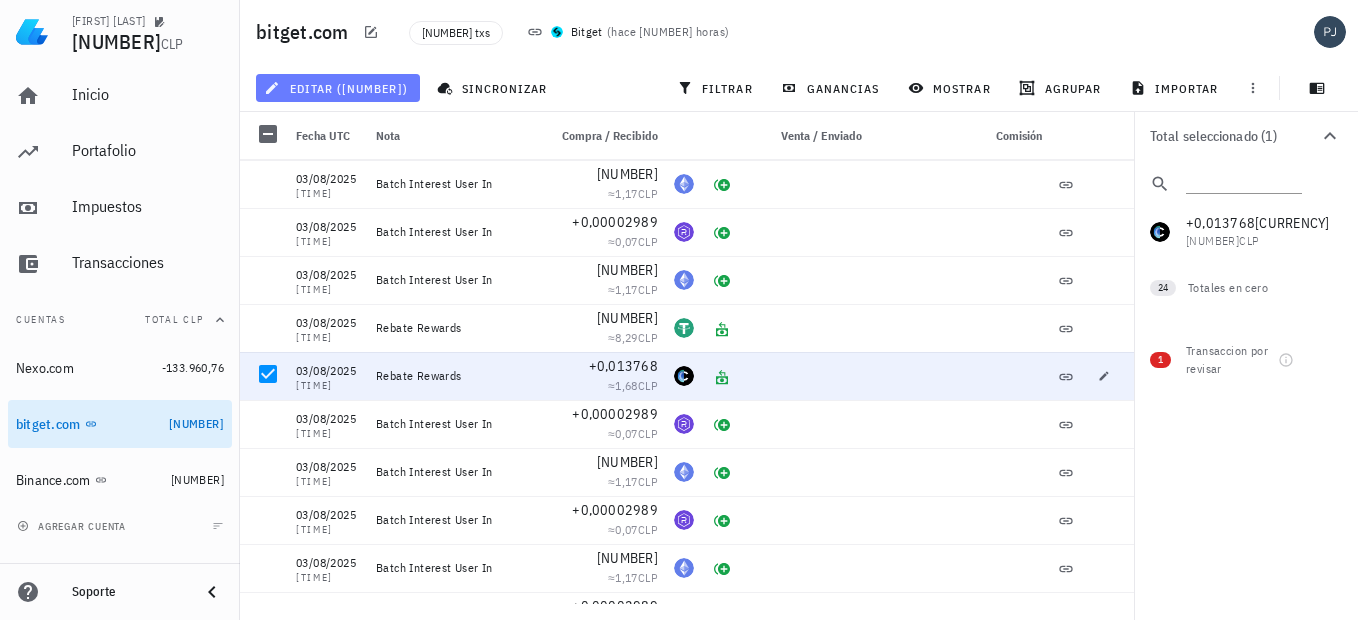 click on "editar ([NUMBER])" at bounding box center (337, 88) 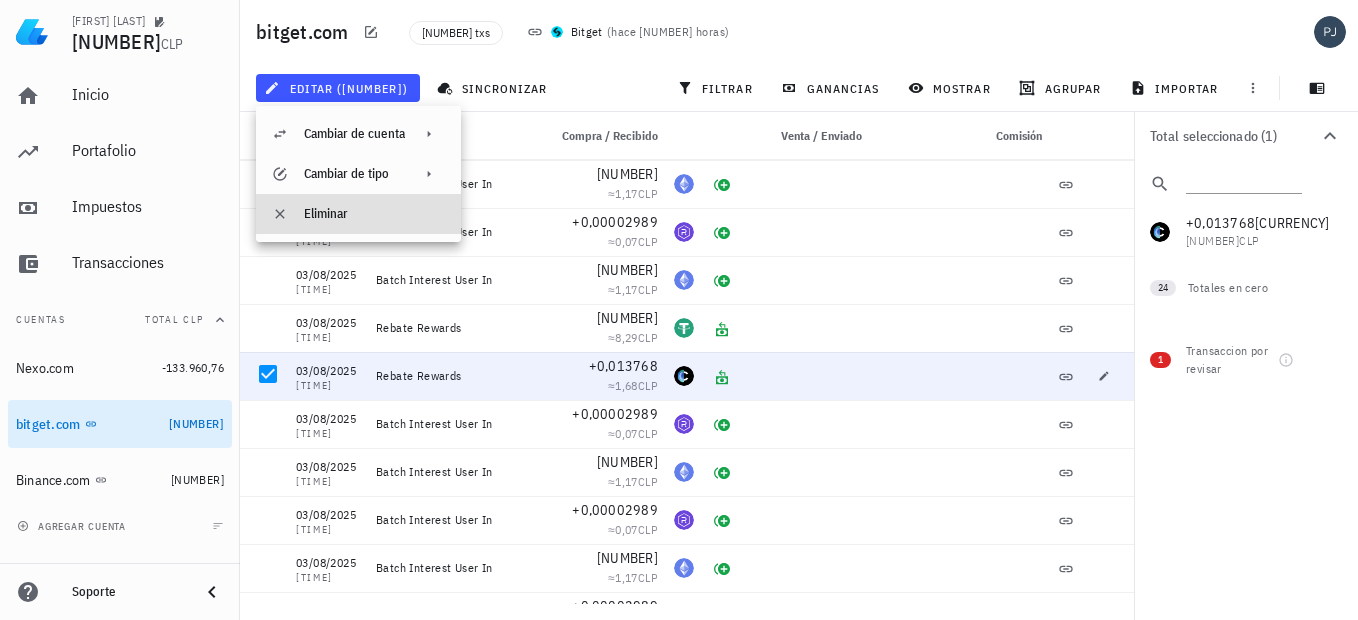 click on "Eliminar" at bounding box center (374, 214) 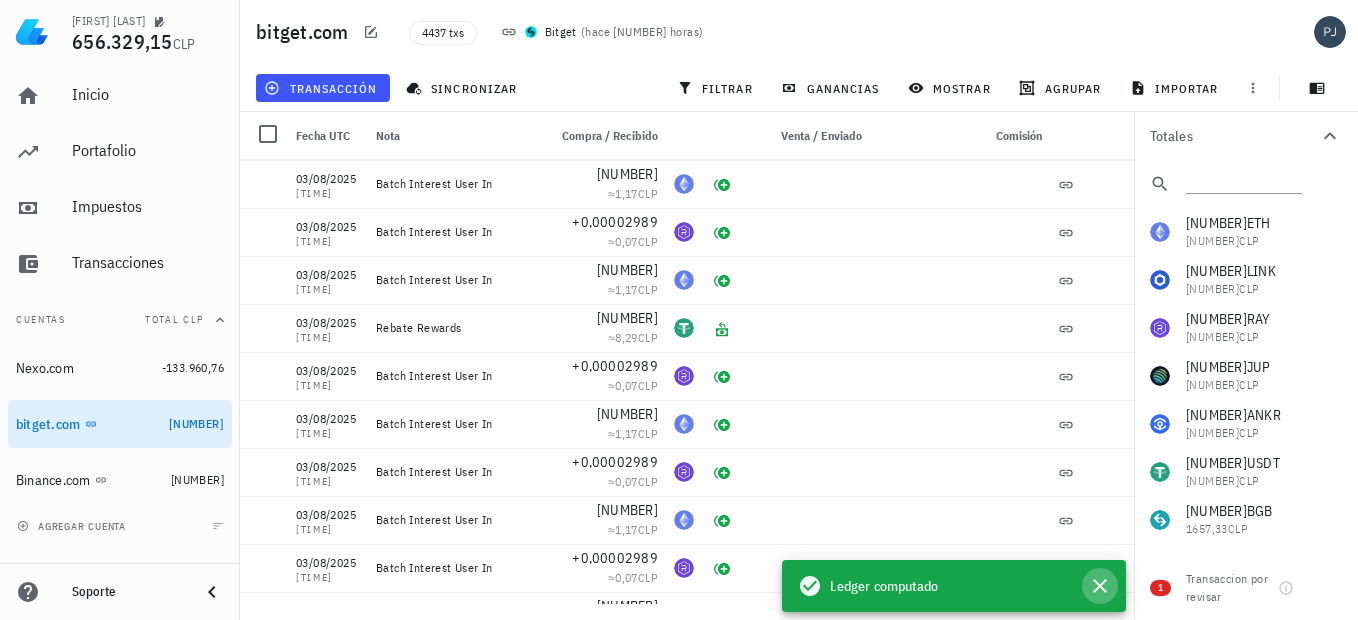 click 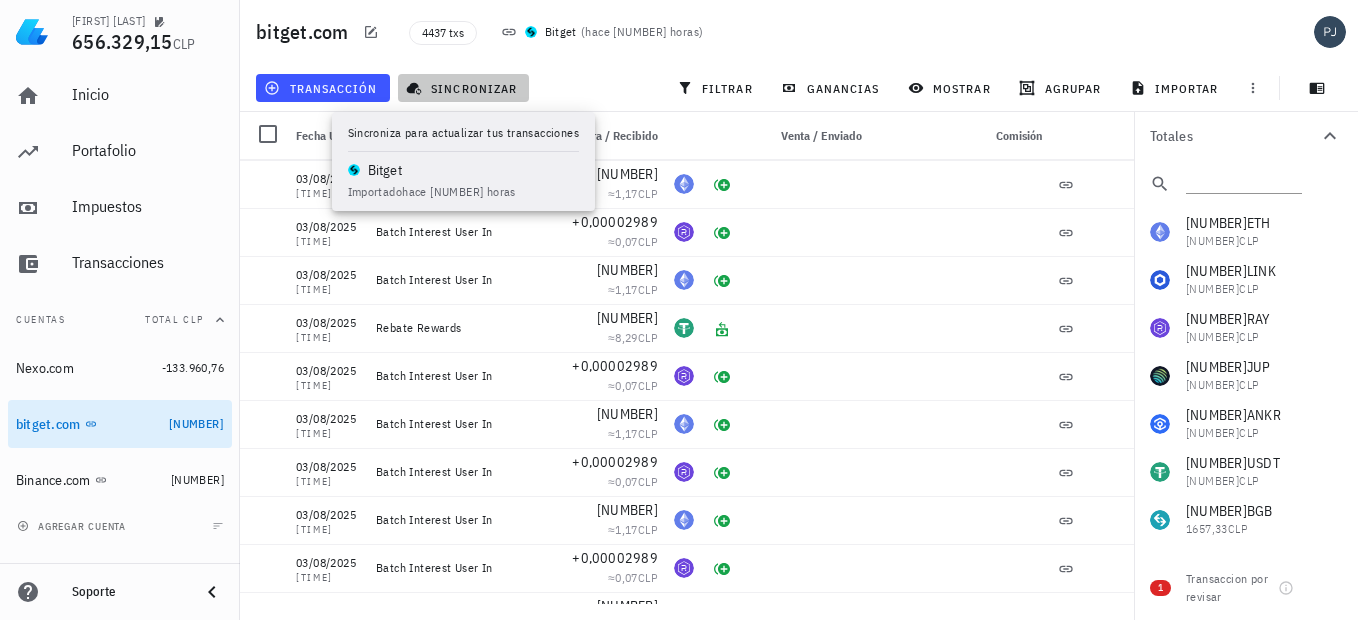 click on "sincronizar" at bounding box center [463, 88] 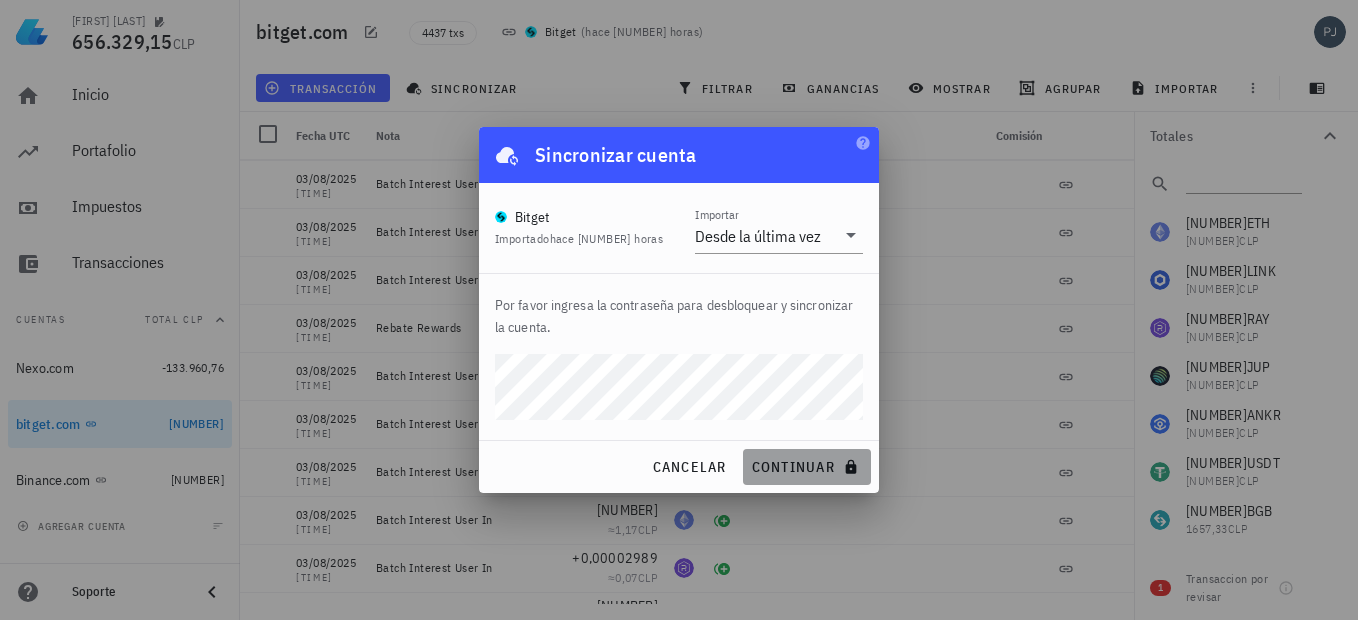 click on "continuar" at bounding box center [807, 467] 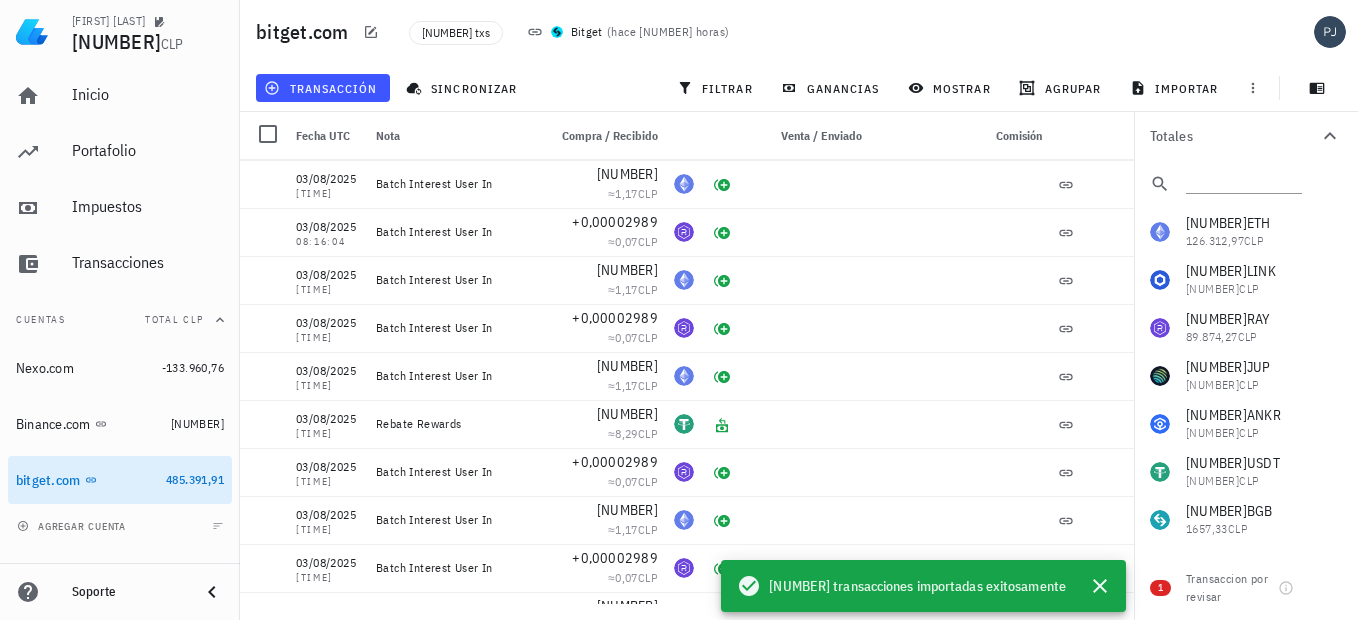 click on "[NUMBER] transacciones importadas exitosamente" at bounding box center [917, 586] 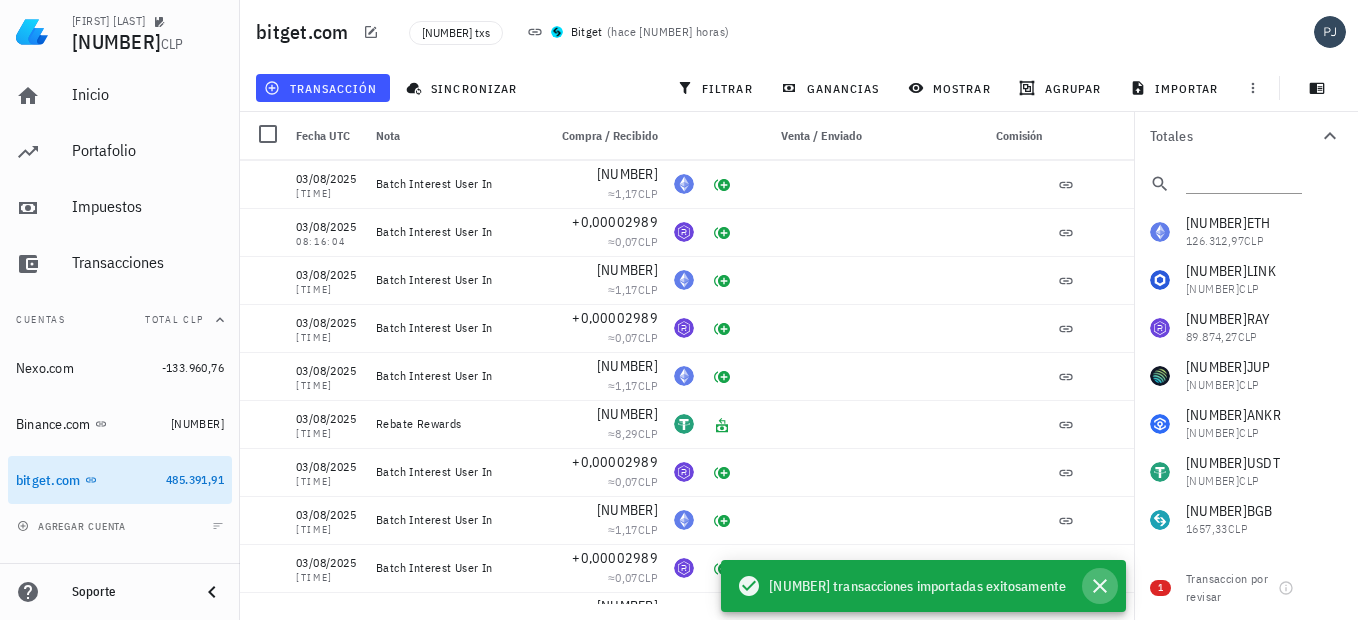 click 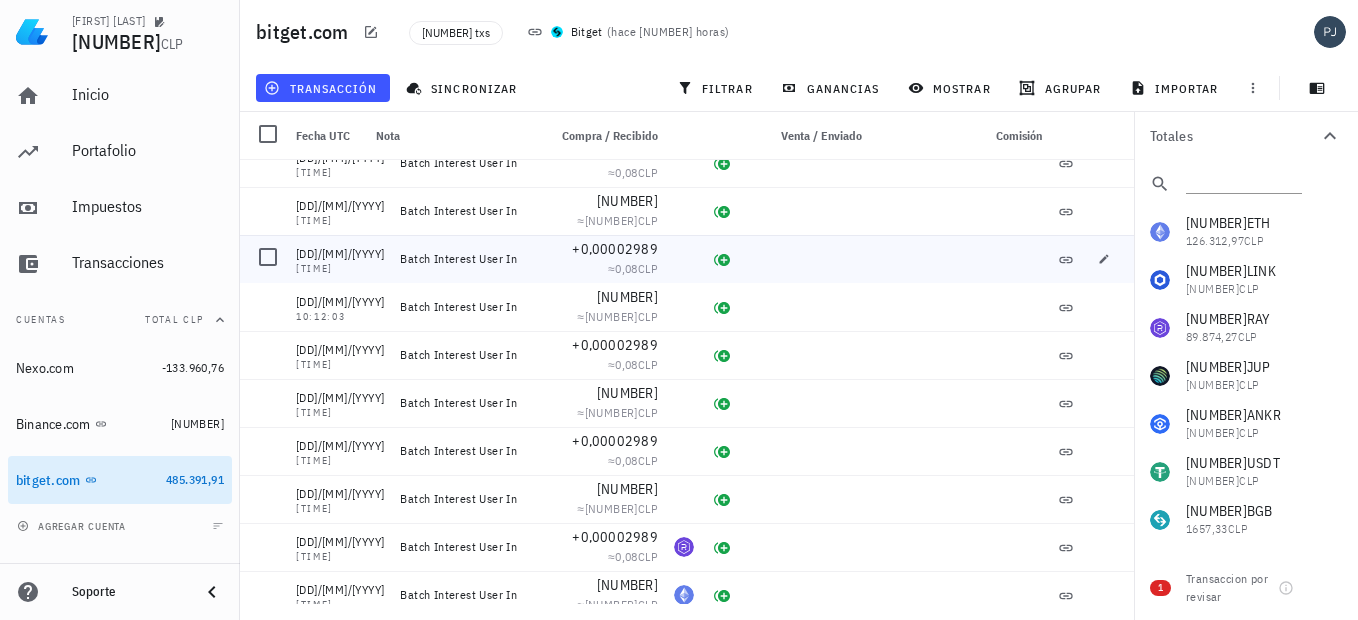scroll, scrollTop: 400, scrollLeft: 0, axis: vertical 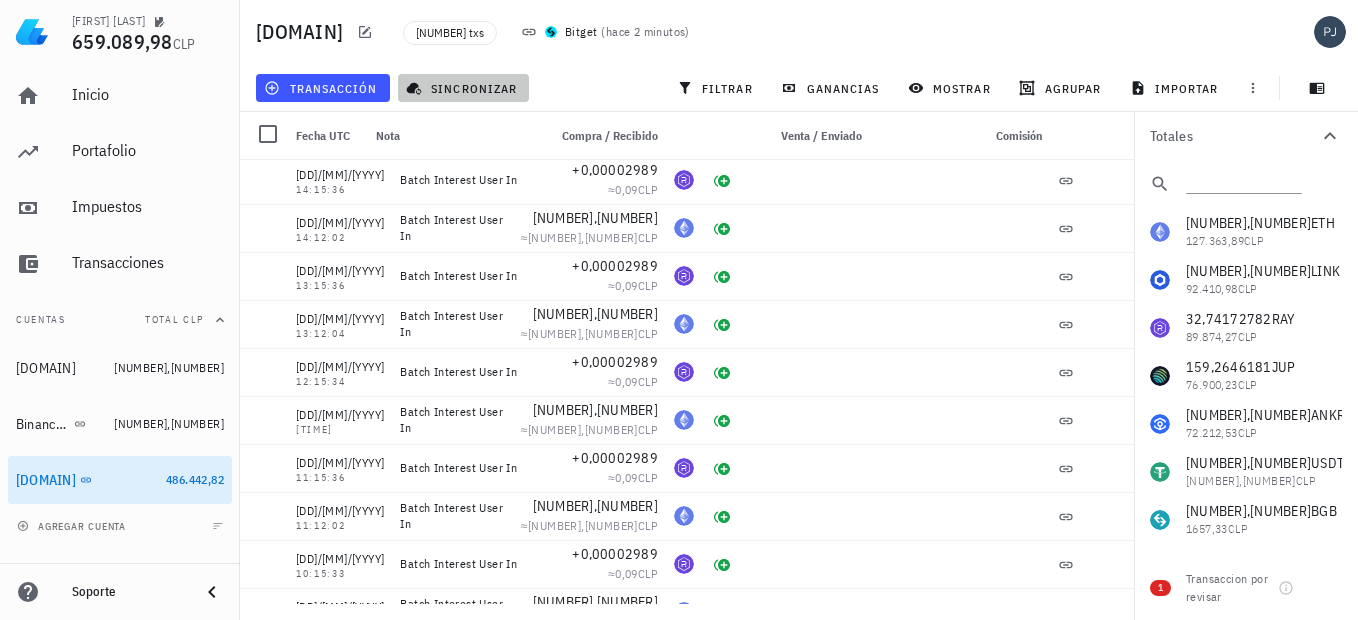 click on "sincronizar" at bounding box center [463, 88] 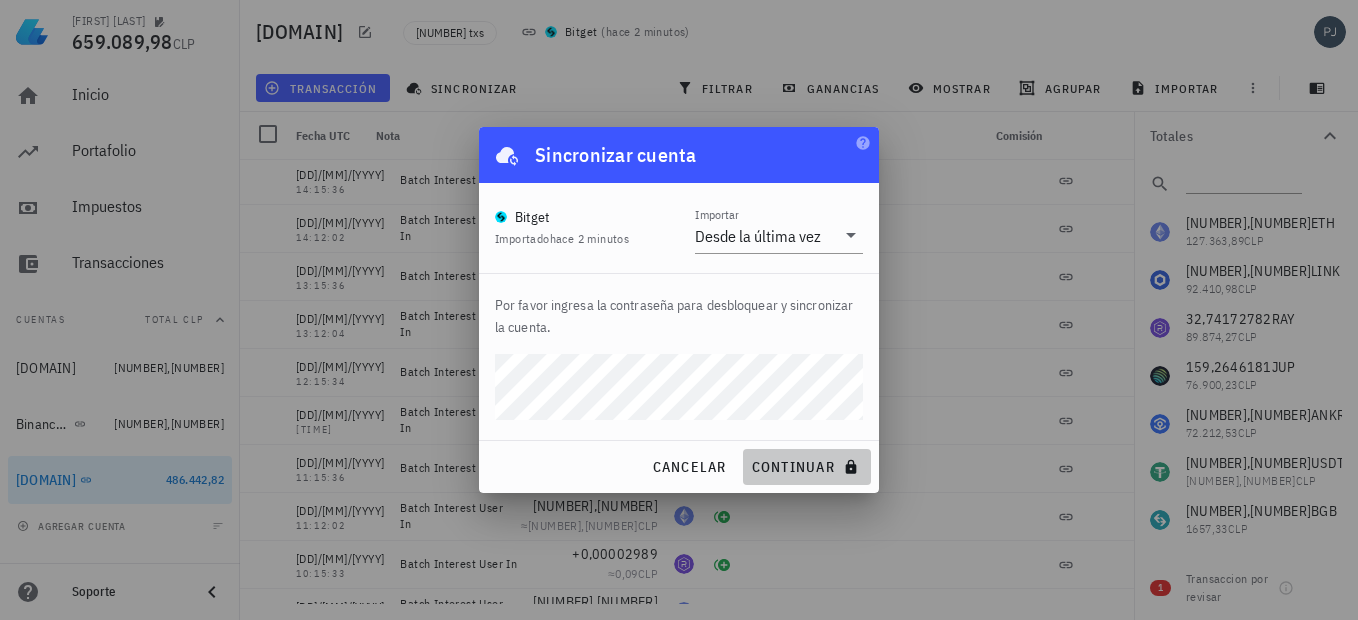 click on "continuar" at bounding box center [807, 467] 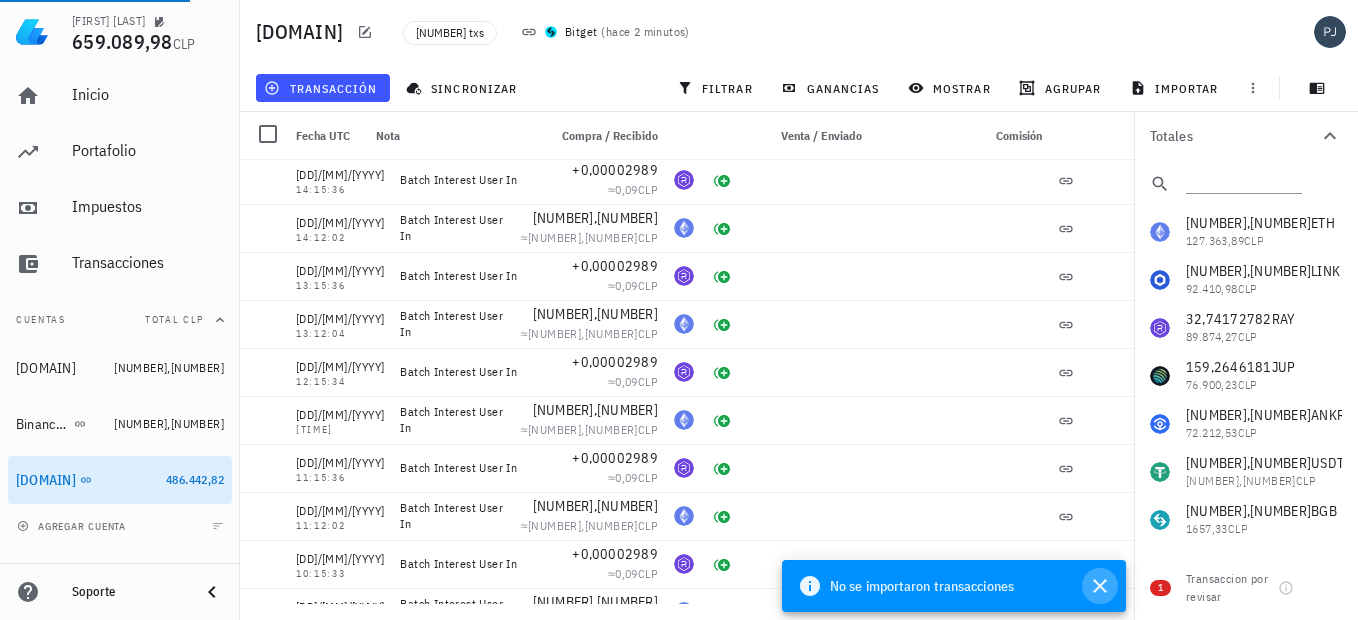 click 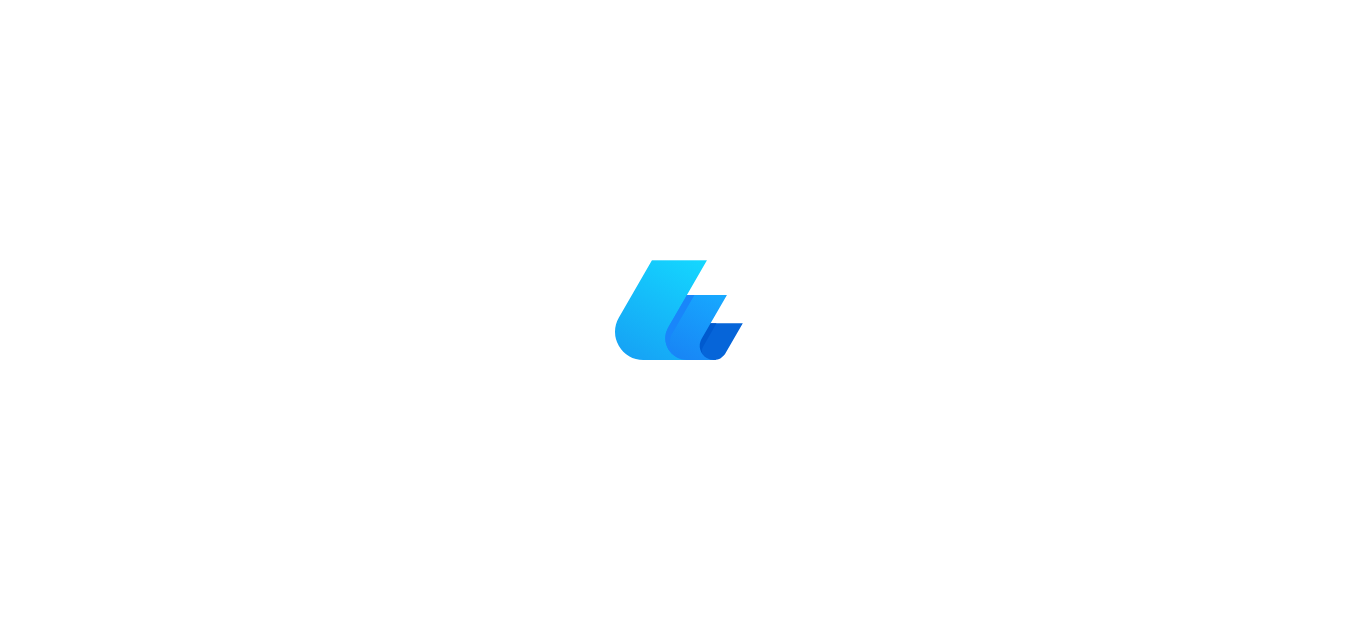 scroll, scrollTop: 0, scrollLeft: 0, axis: both 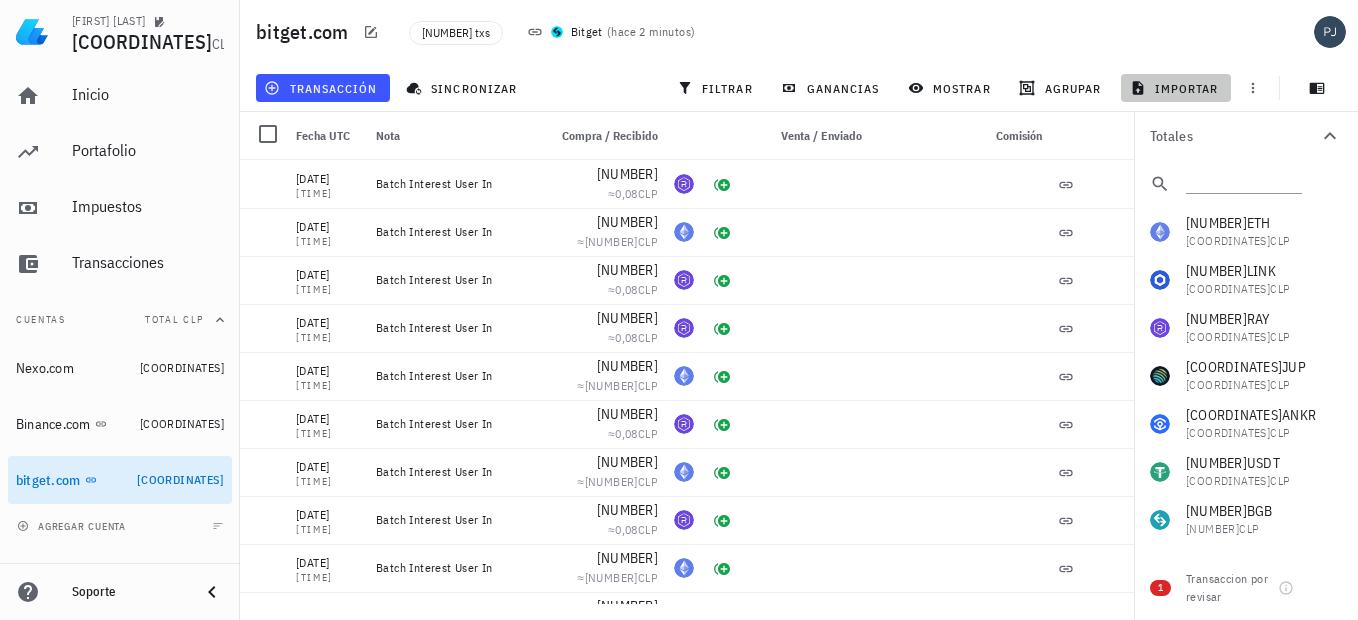 click on "importar" at bounding box center (1176, 88) 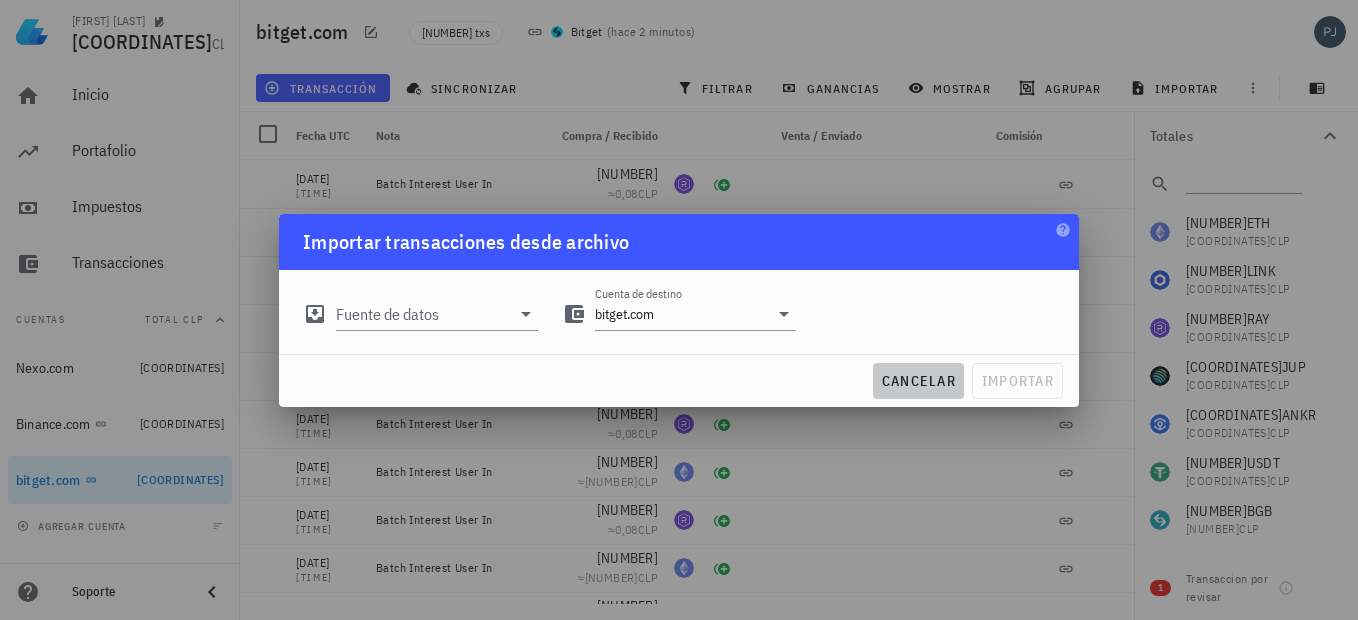 click on "cancelar" at bounding box center (918, 381) 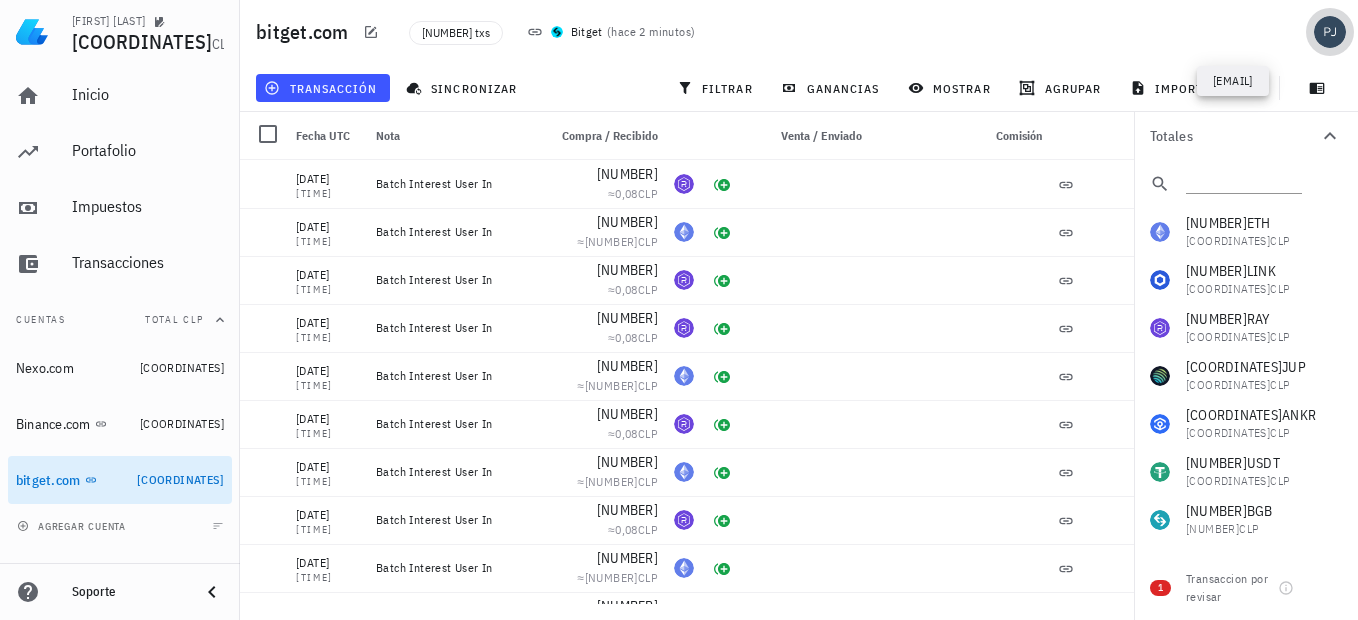 click at bounding box center [1330, 32] 